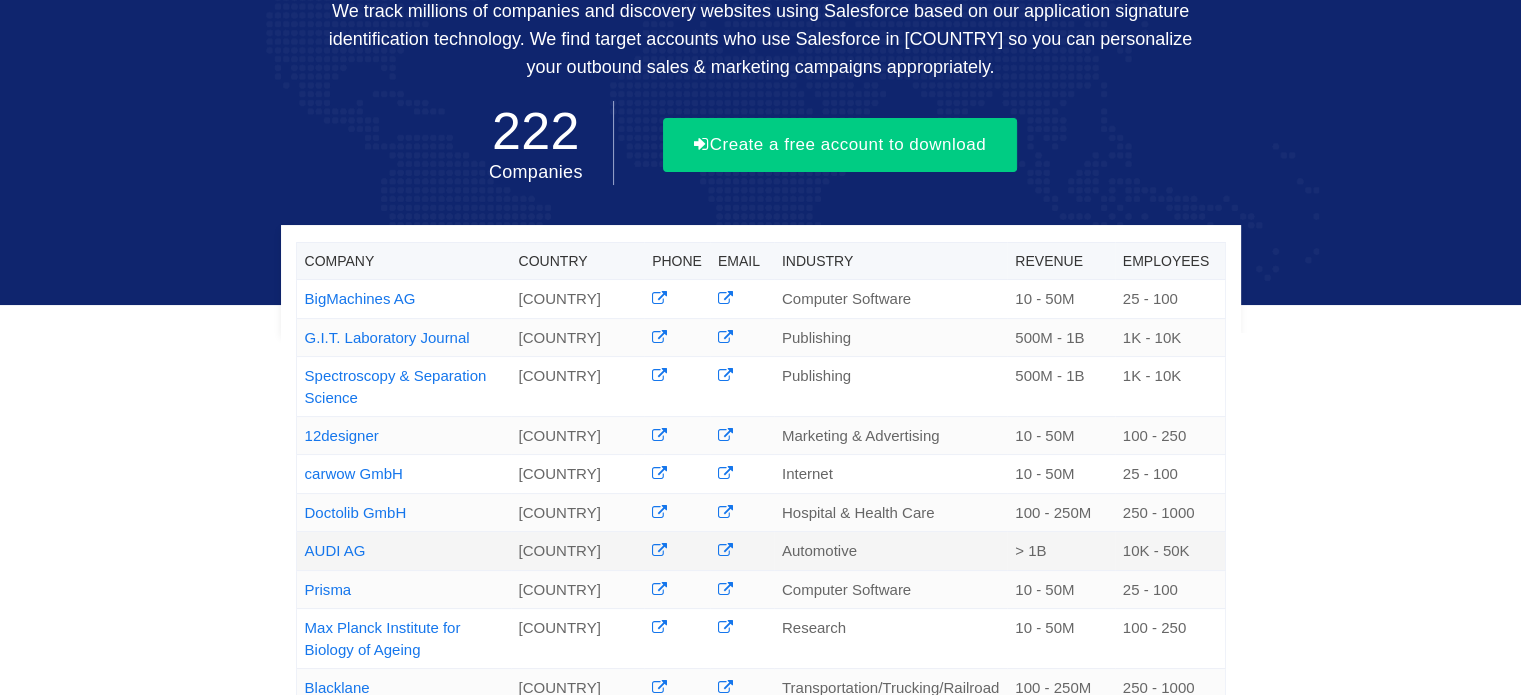 scroll, scrollTop: 0, scrollLeft: 0, axis: both 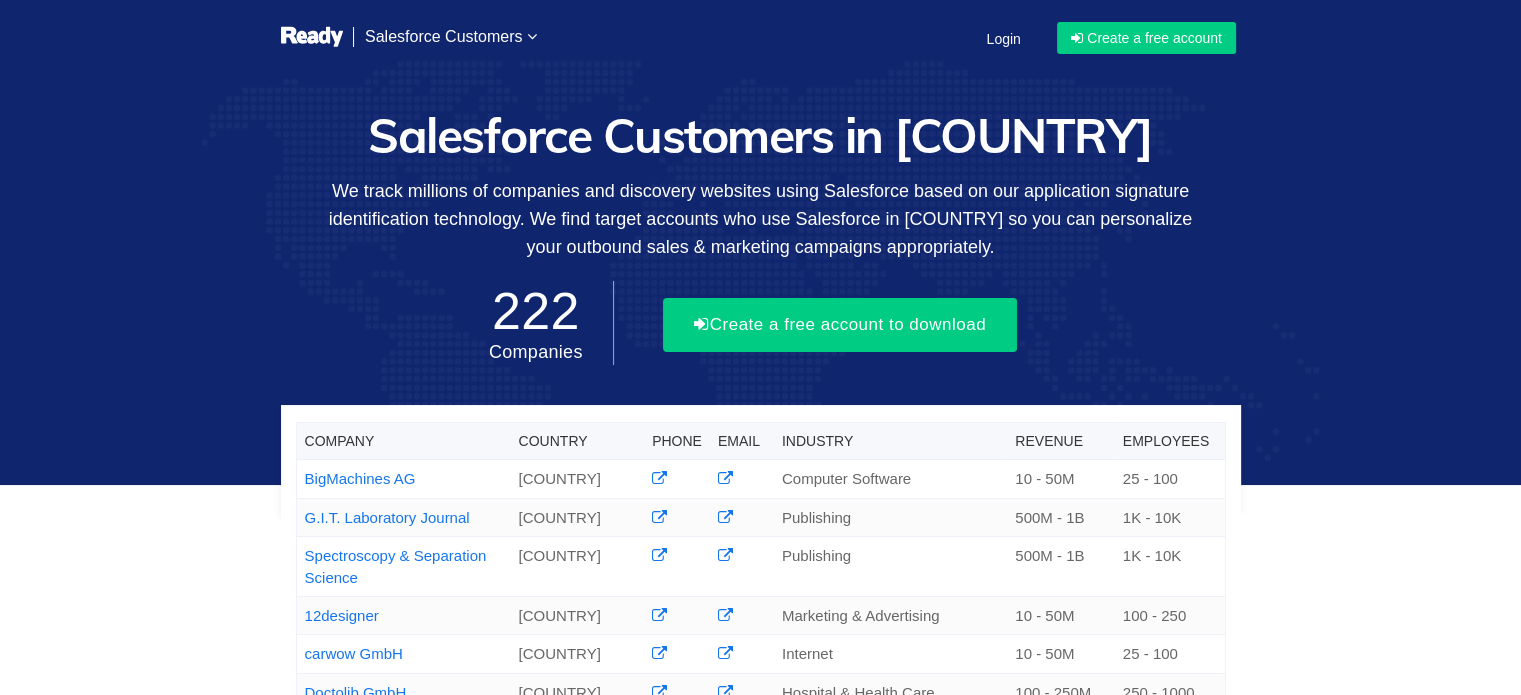 click on "Create a free account" at bounding box center [1146, 38] 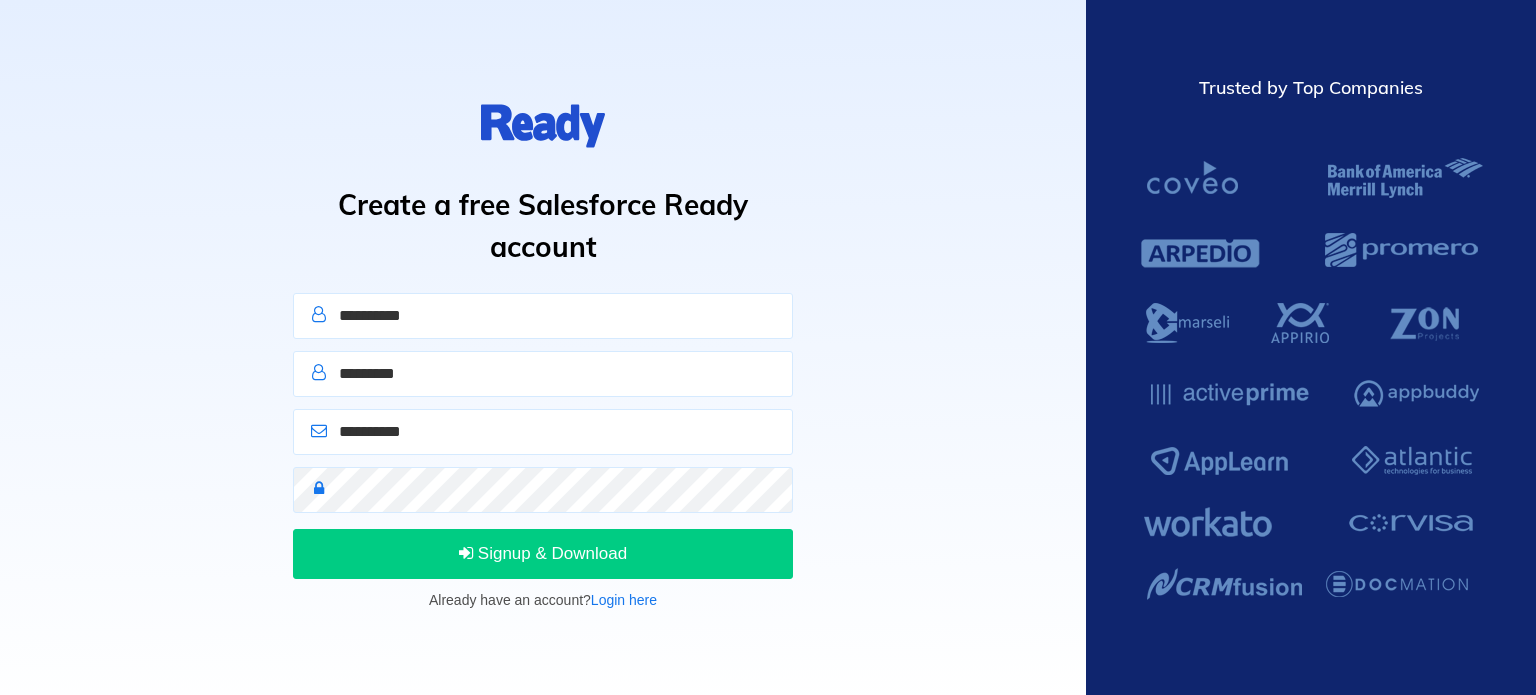 scroll, scrollTop: 0, scrollLeft: 0, axis: both 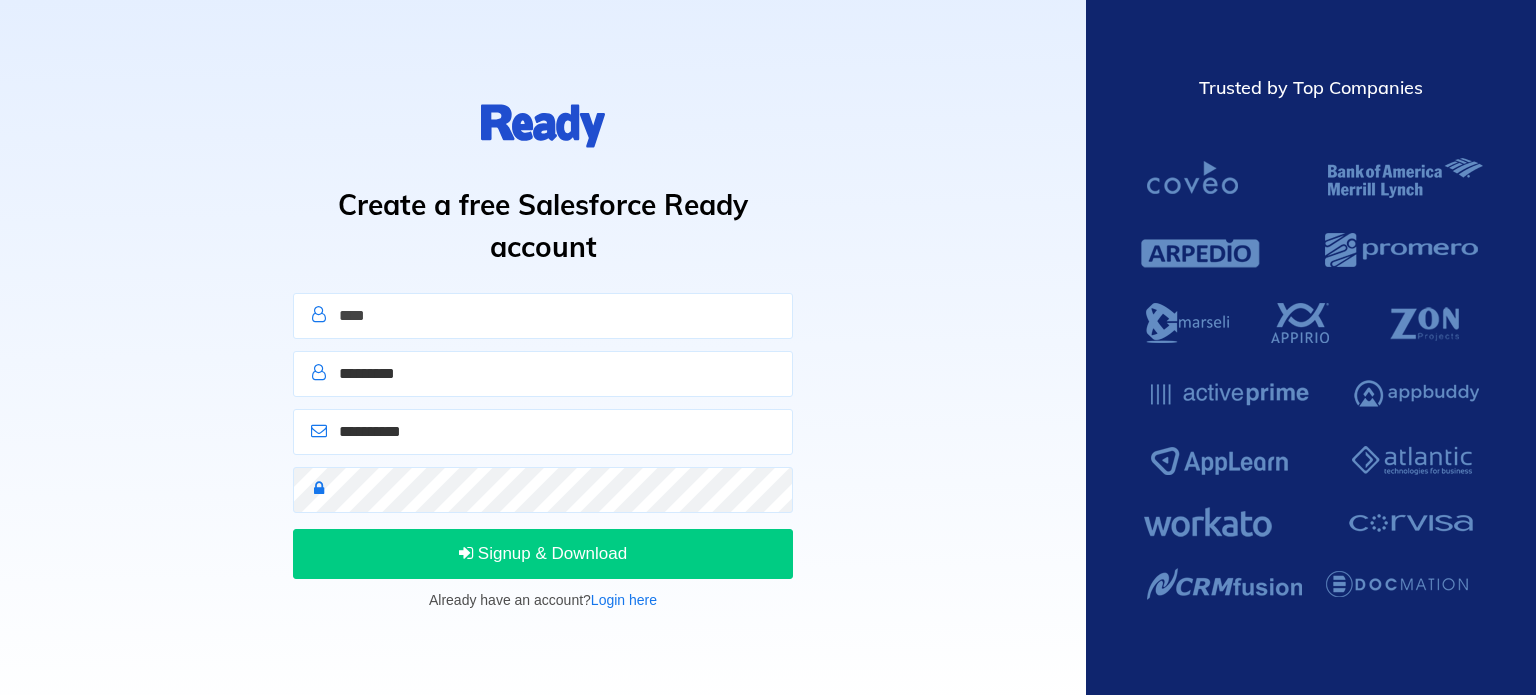 type on "*****" 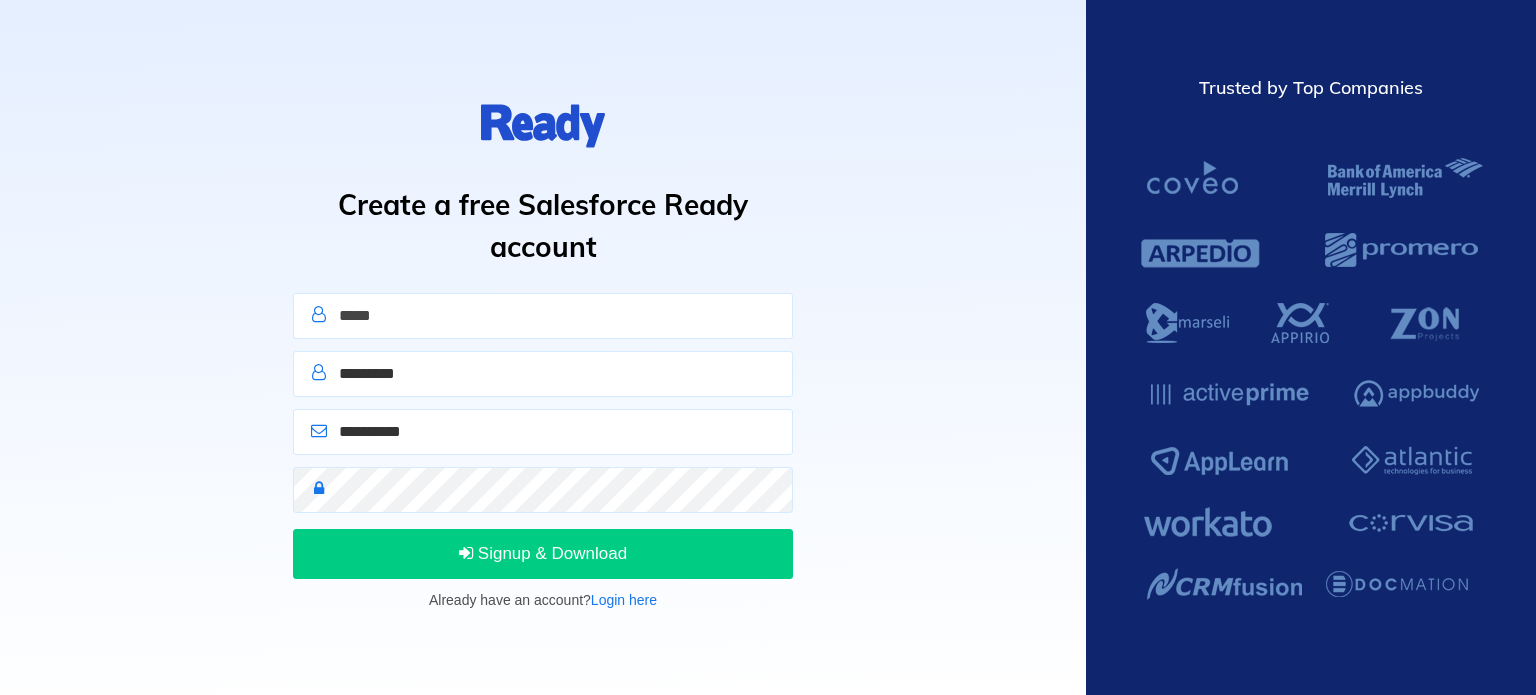 type on "**********" 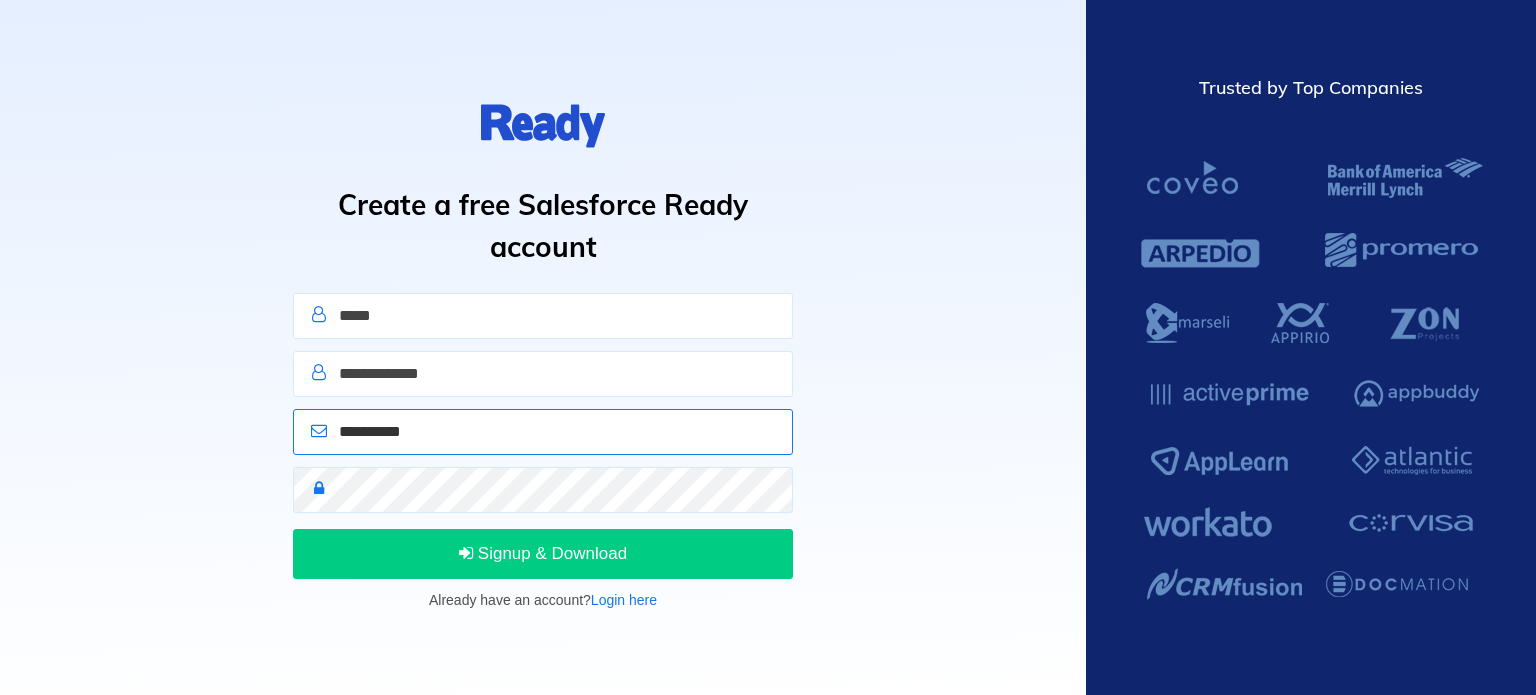 type on "**********" 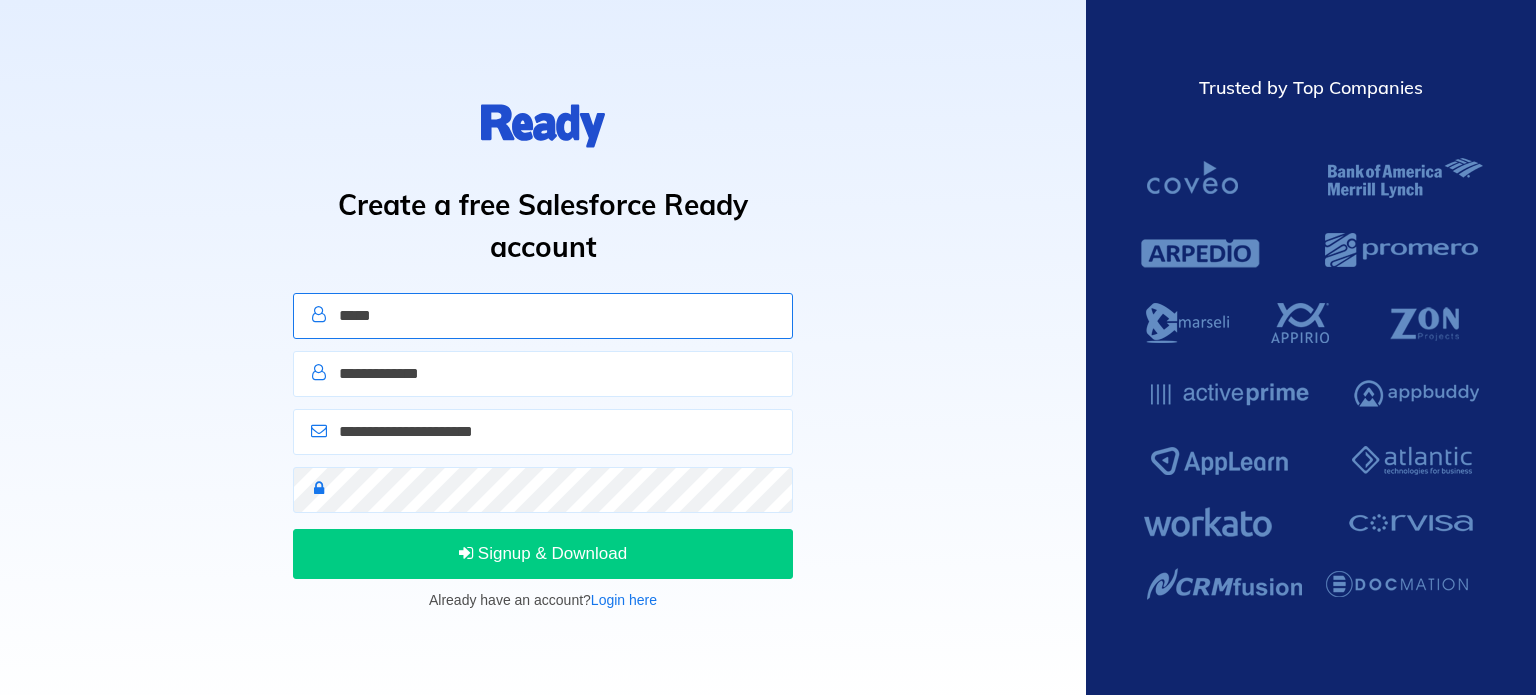 type on "*****" 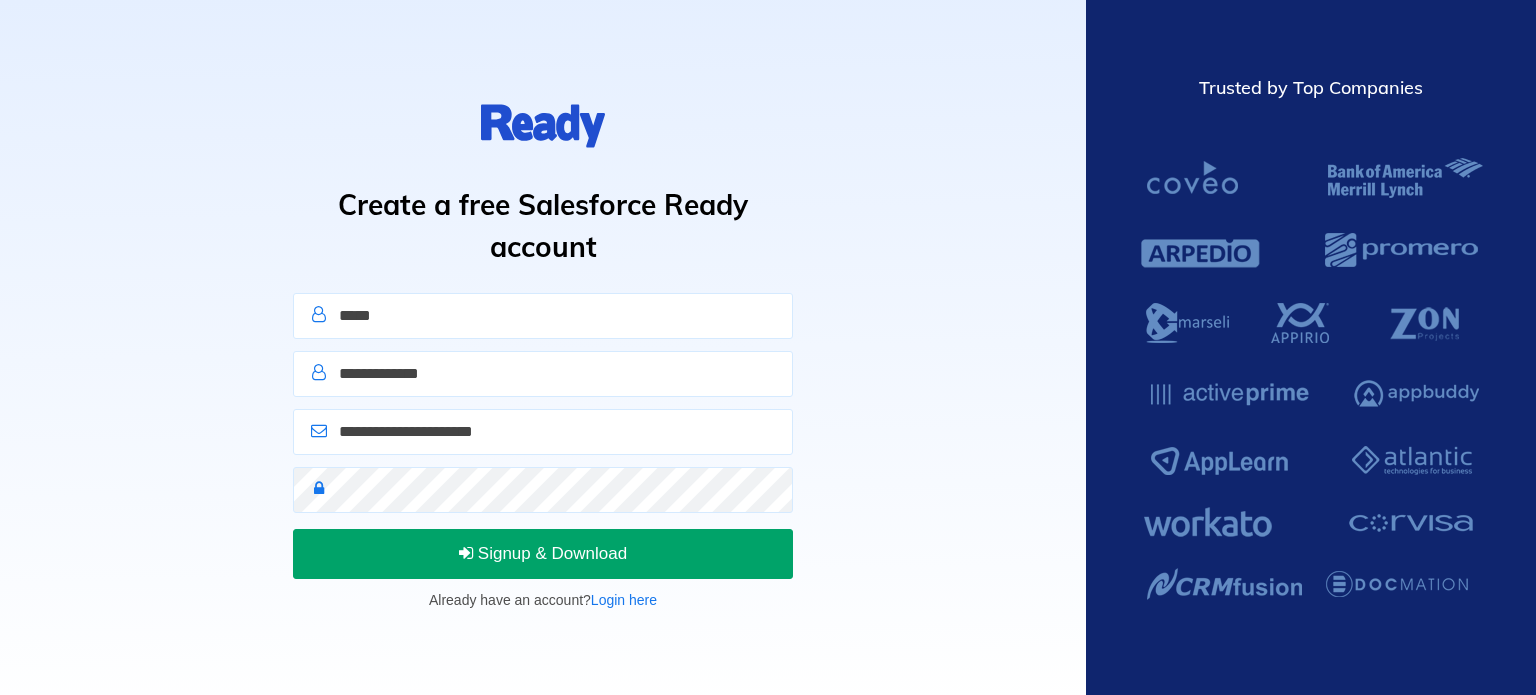 click on "Signup & Download" at bounding box center (543, 554) 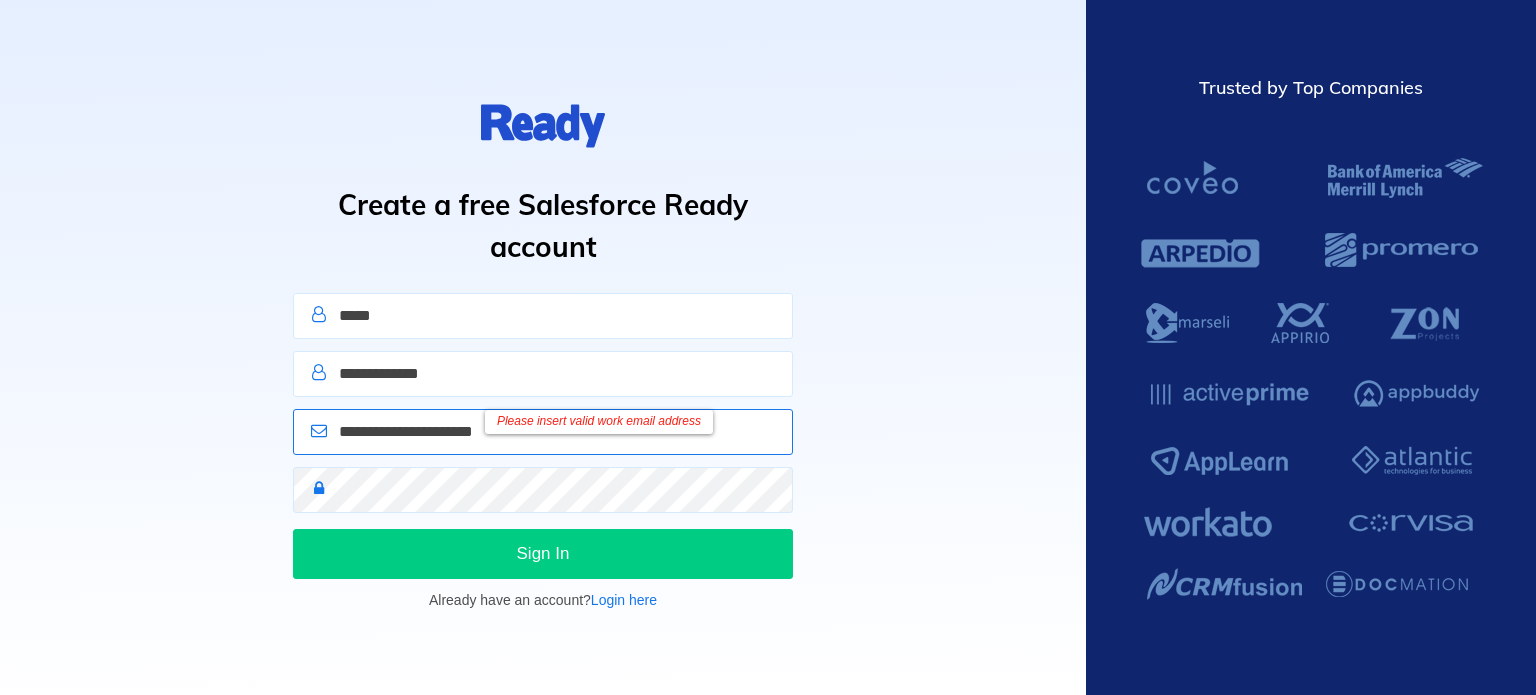 click on "**********" at bounding box center [543, 432] 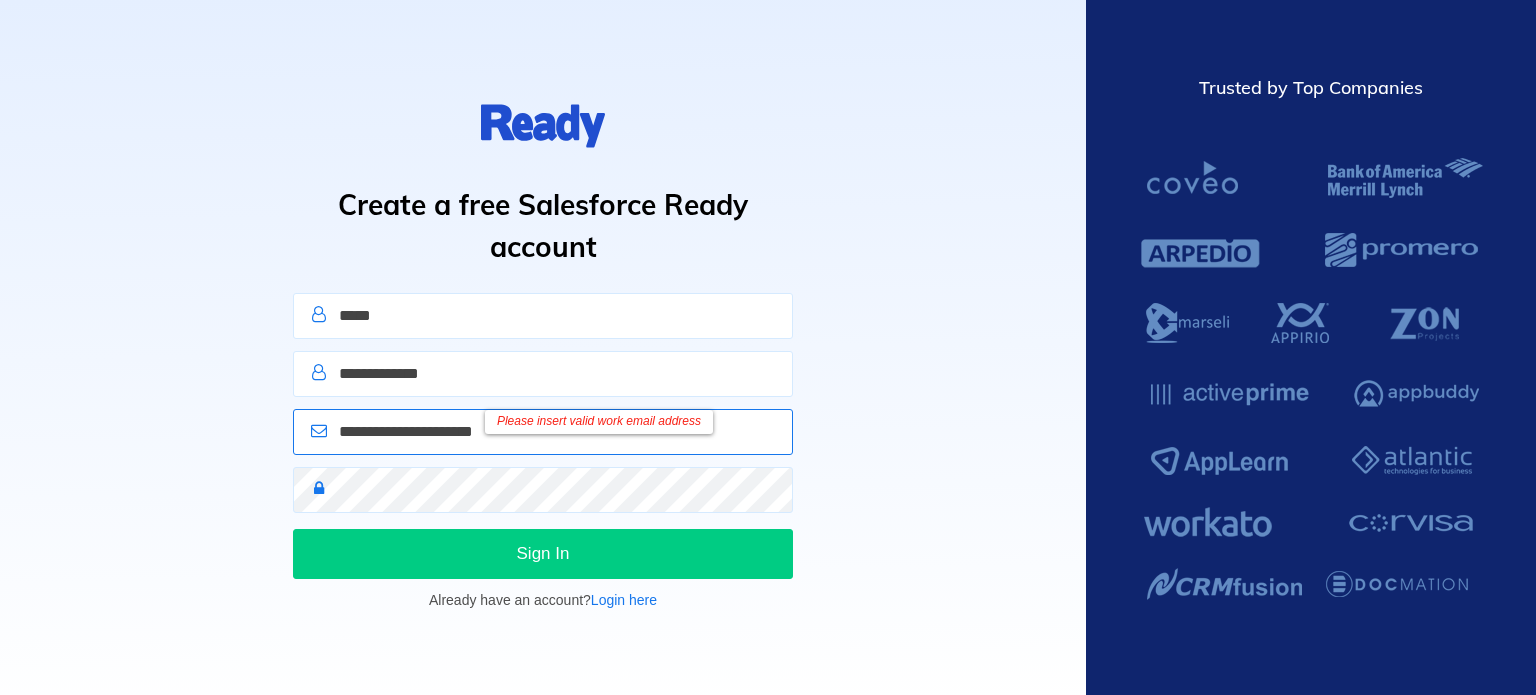 click on "**********" at bounding box center [543, 432] 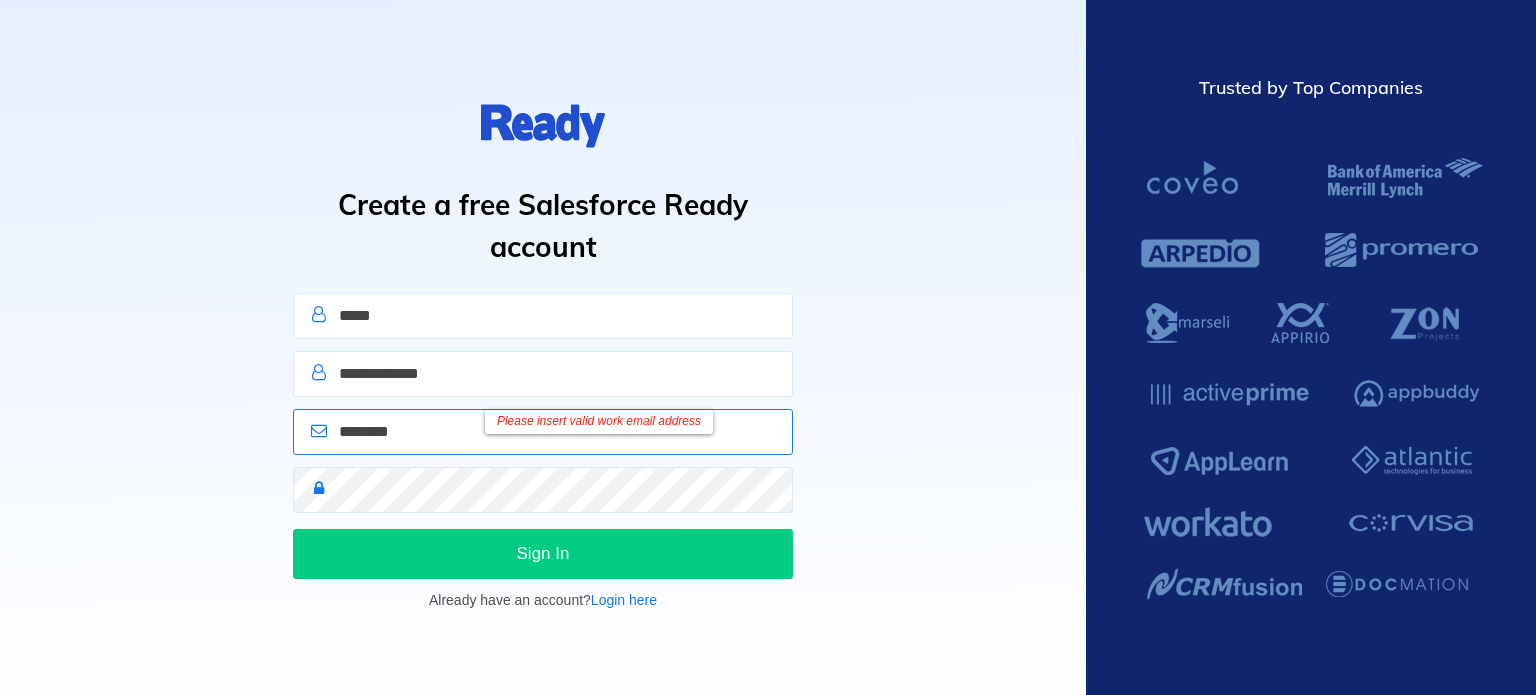 click on "********" at bounding box center [543, 432] 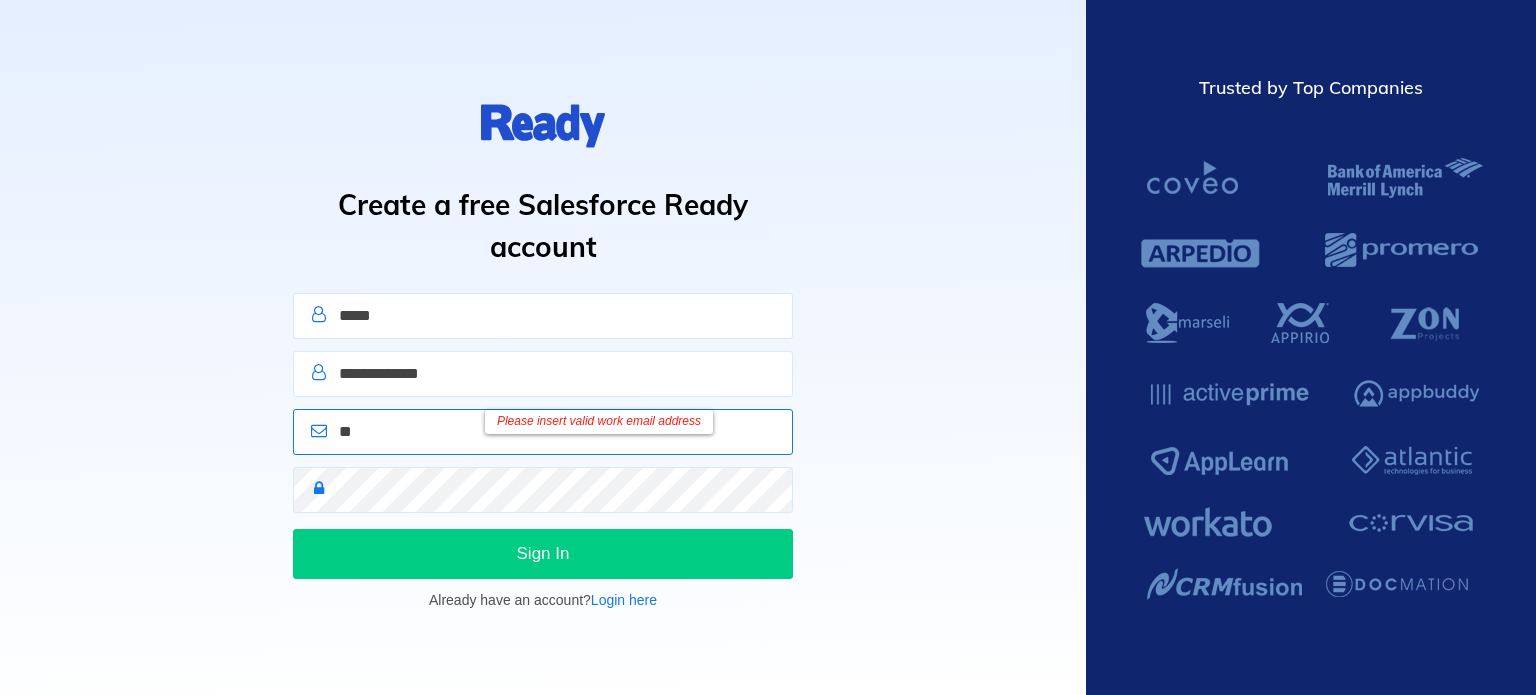 type on "*" 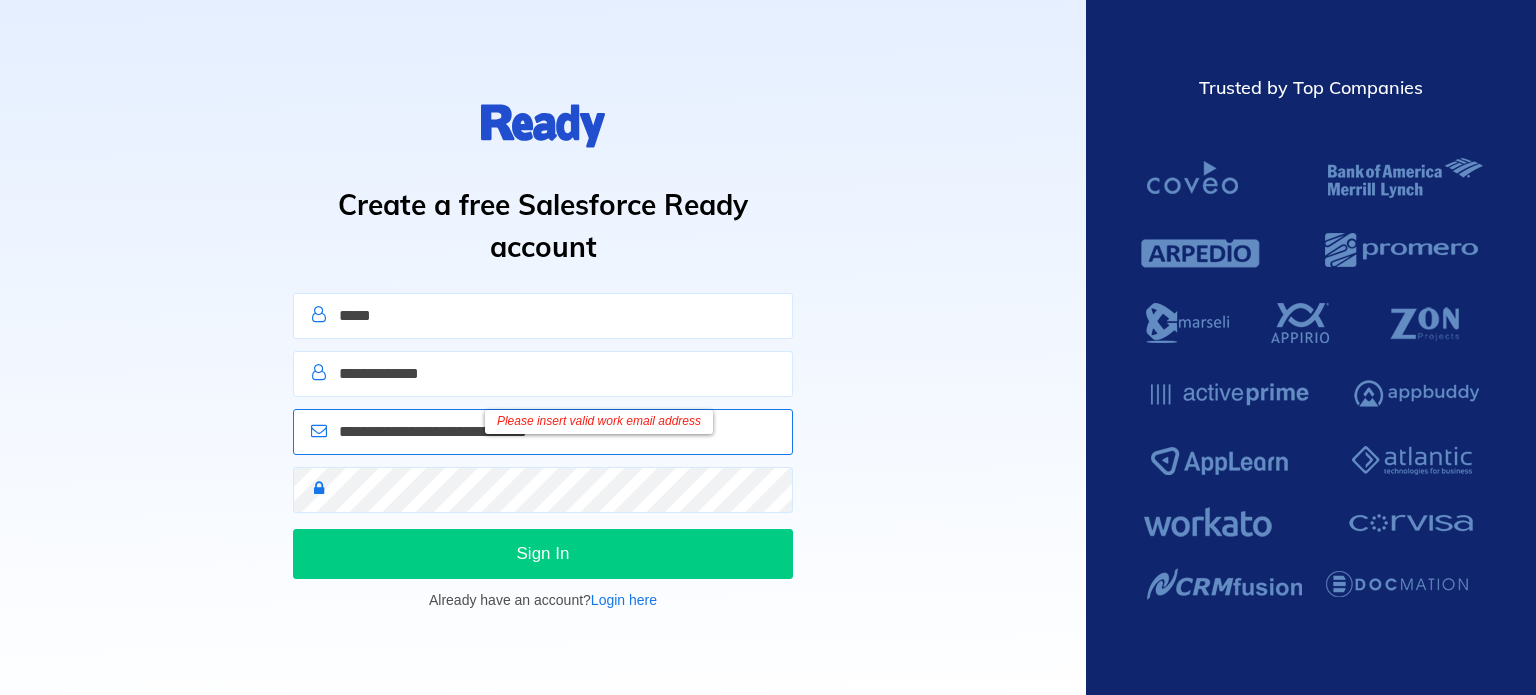 type on "**********" 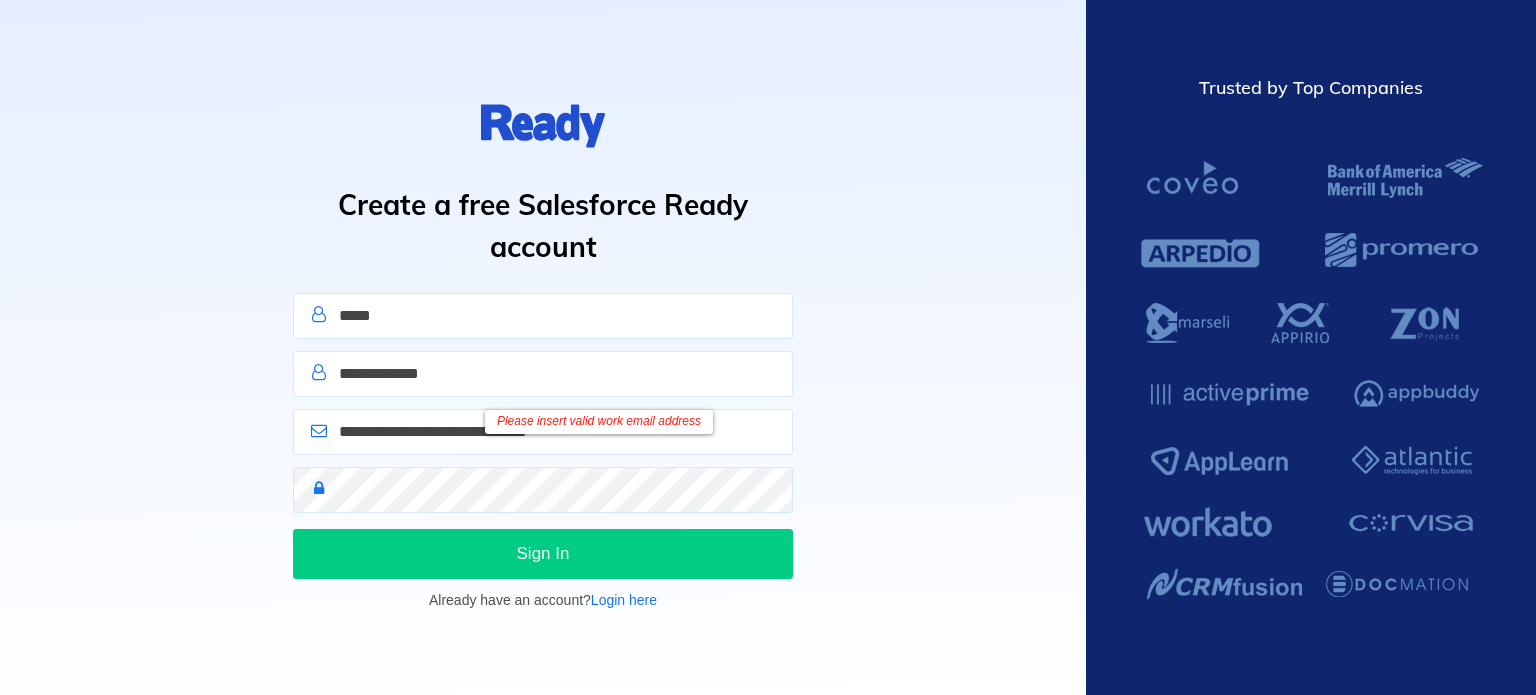 click on "**********" at bounding box center (543, 347) 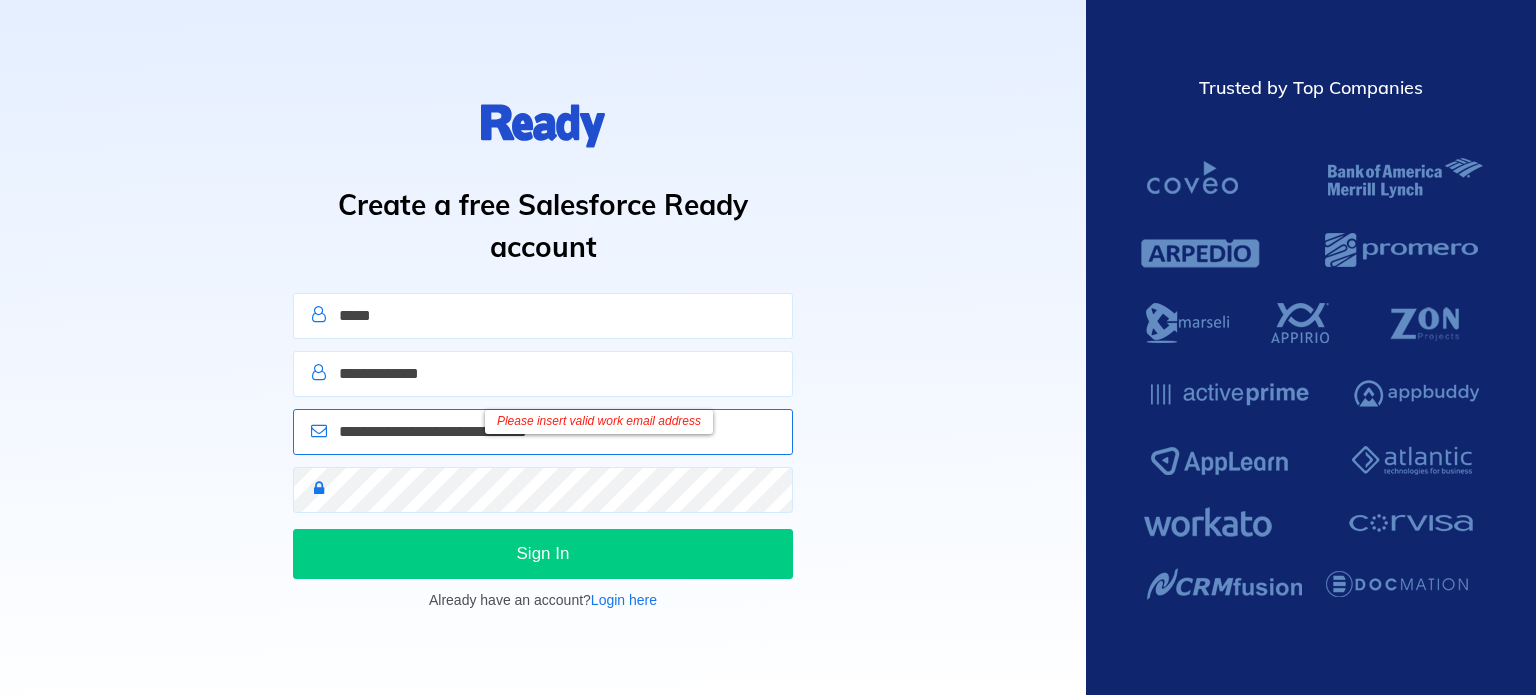 click on "**********" at bounding box center [543, 432] 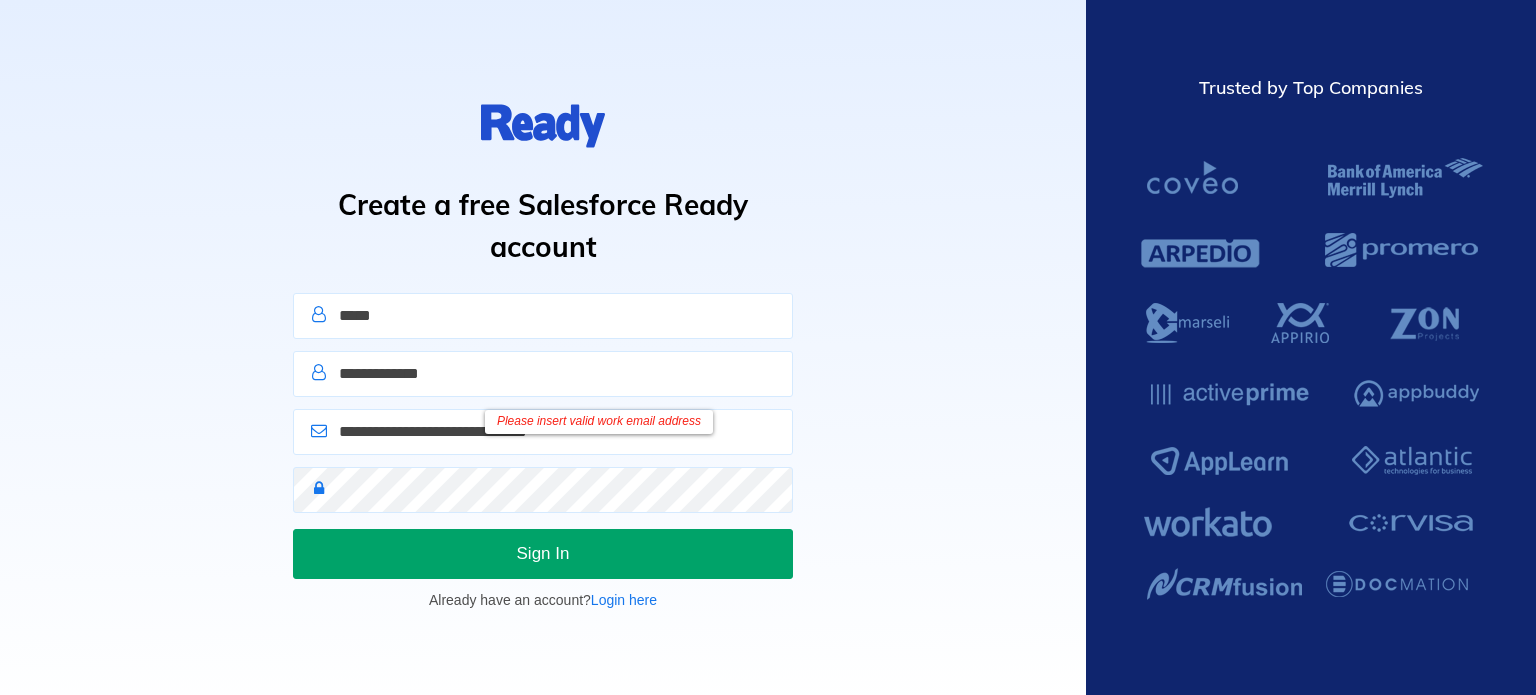 click on "Sign In" at bounding box center [543, 554] 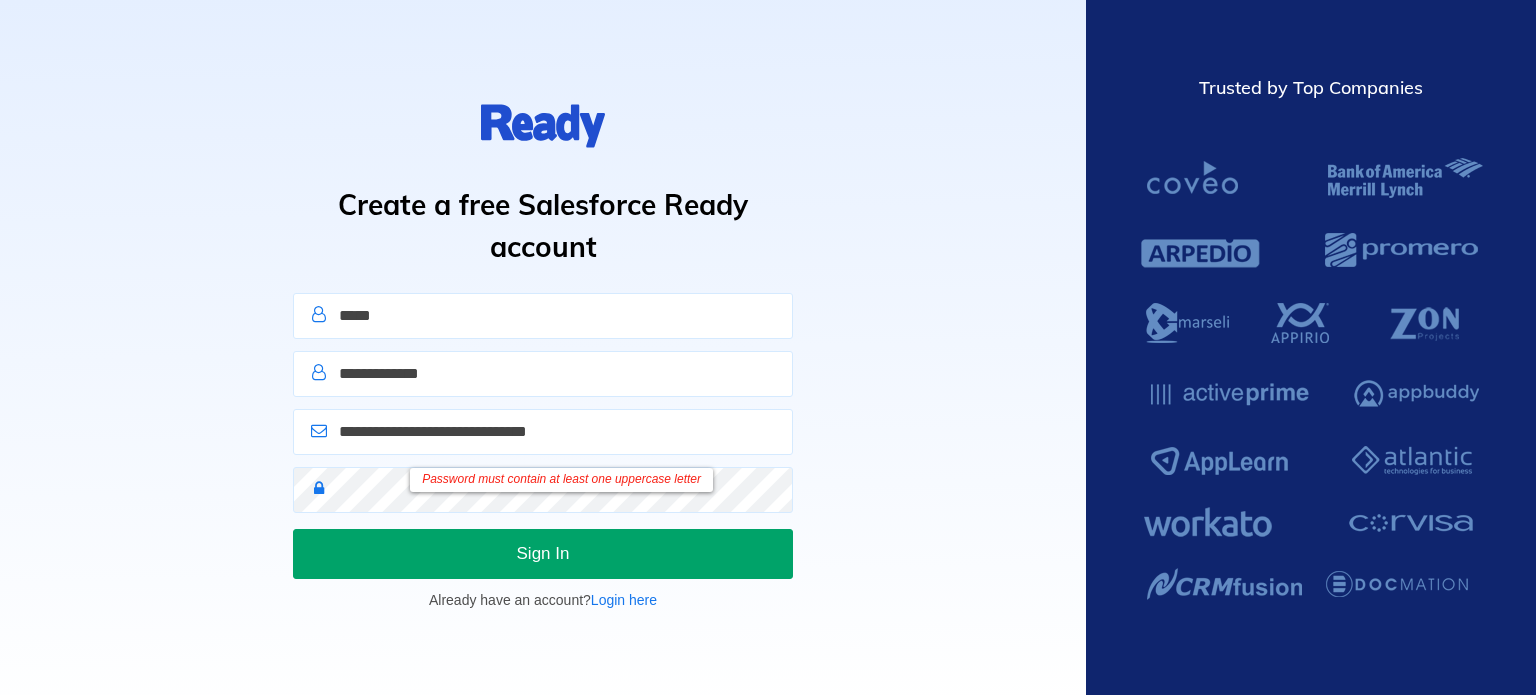 click on "Sign In" at bounding box center (543, 554) 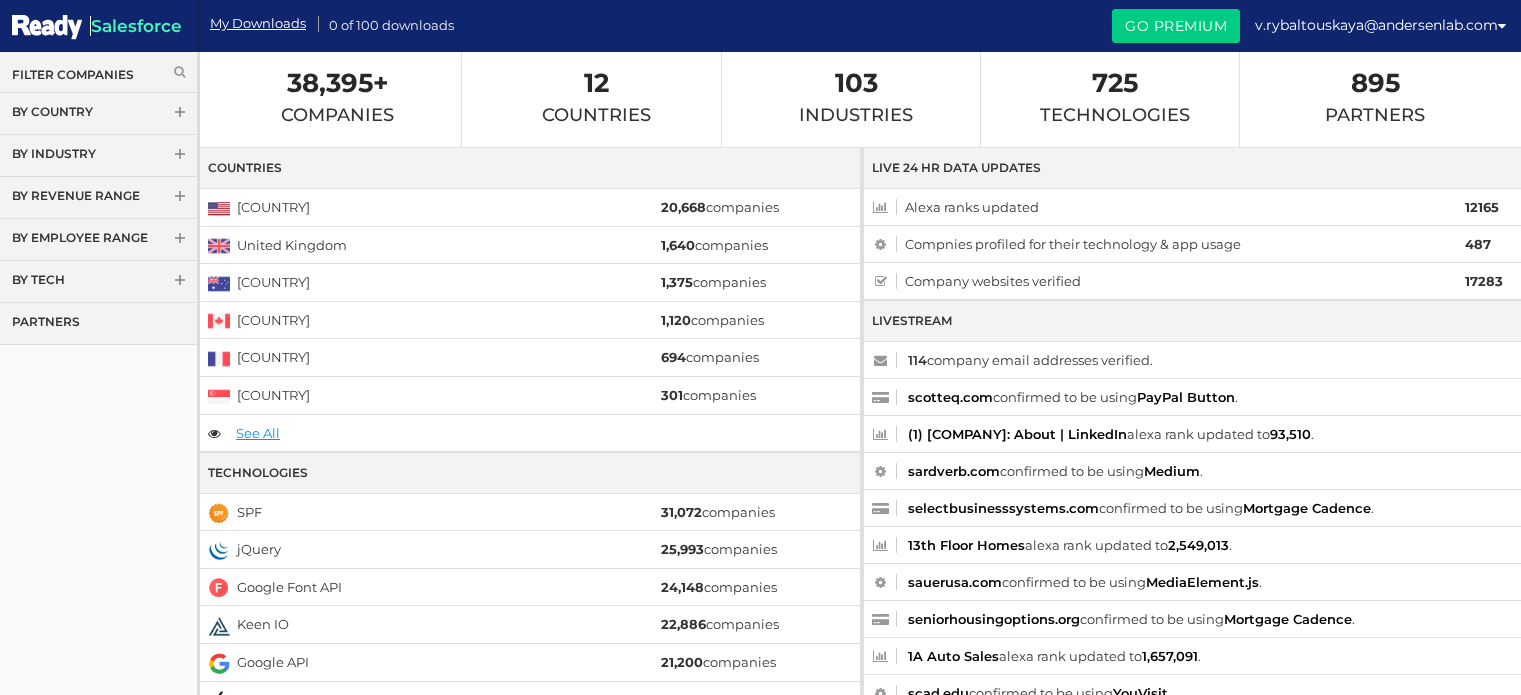 scroll, scrollTop: 0, scrollLeft: 0, axis: both 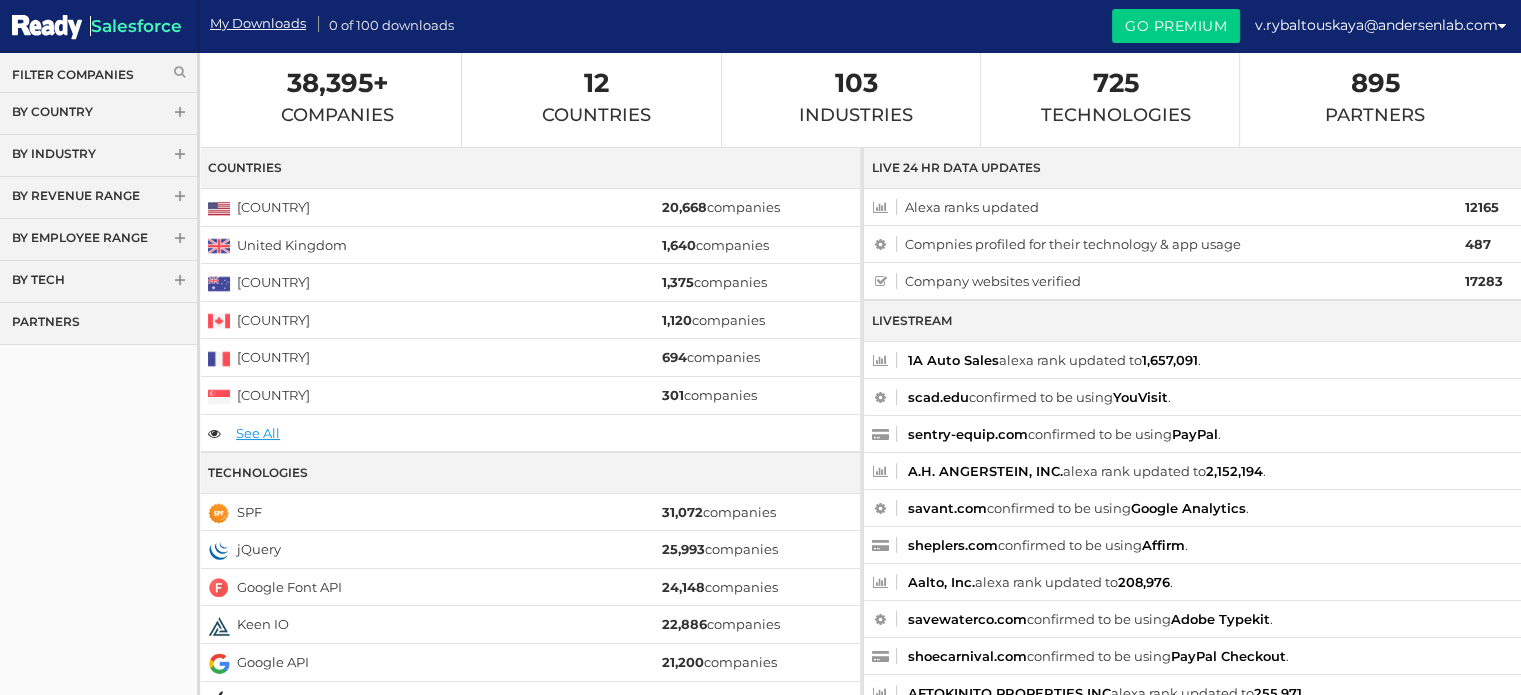 click on "By Country" at bounding box center (98, 114) 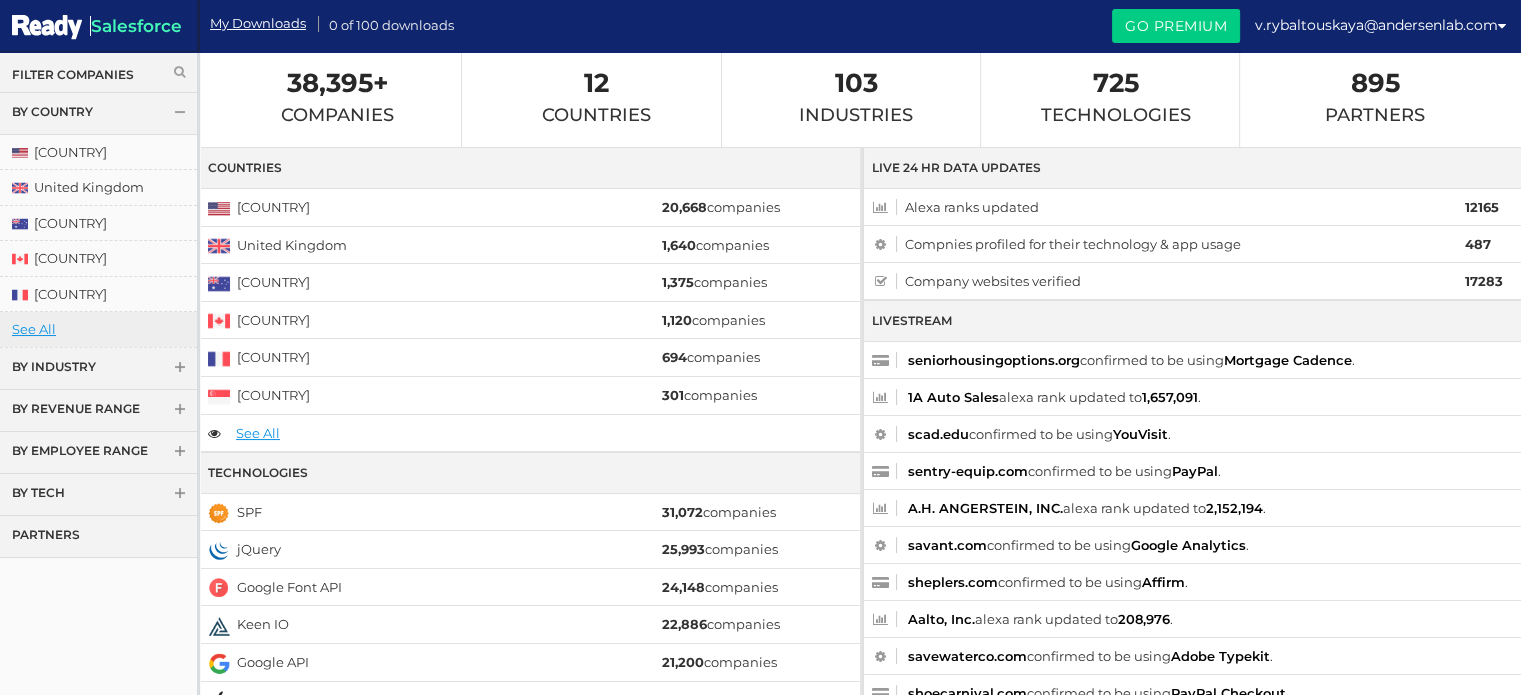 click on "See All" at bounding box center (98, 329) 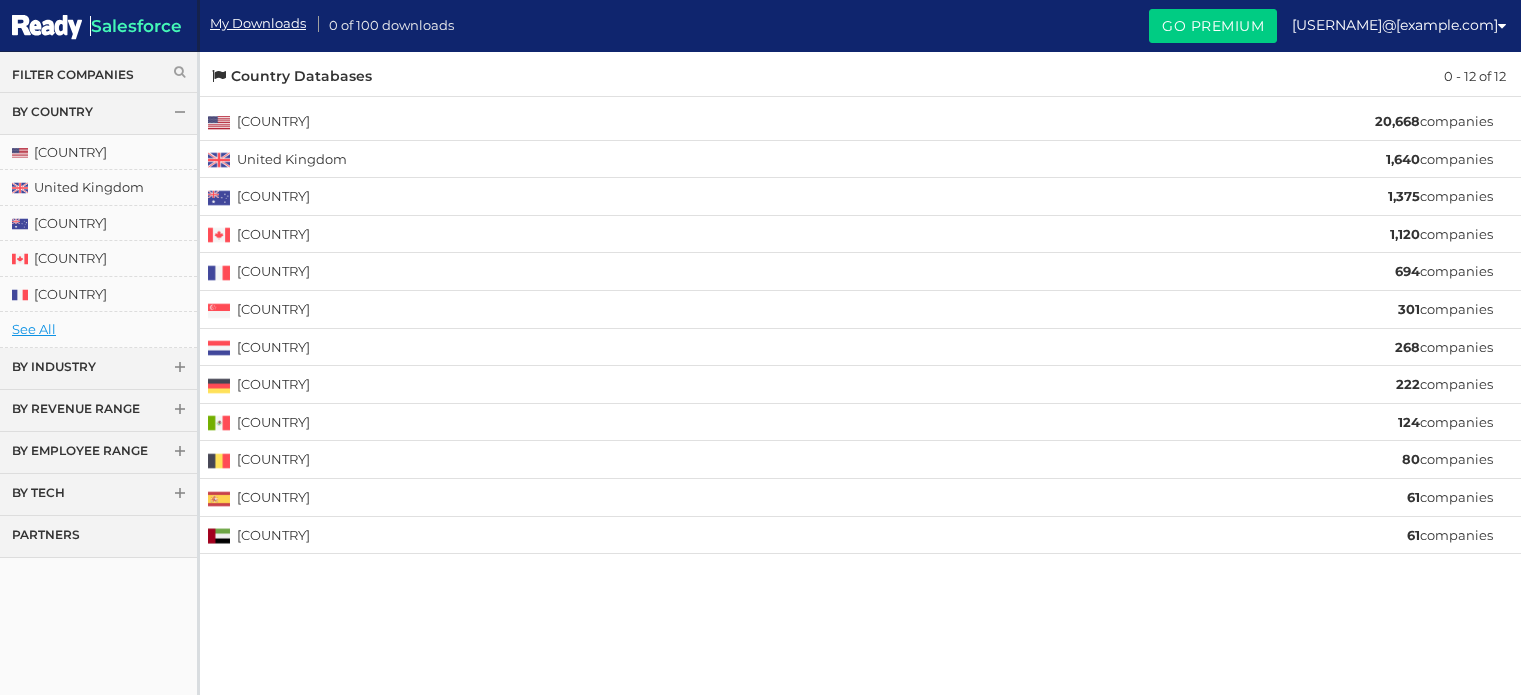 scroll, scrollTop: 0, scrollLeft: 0, axis: both 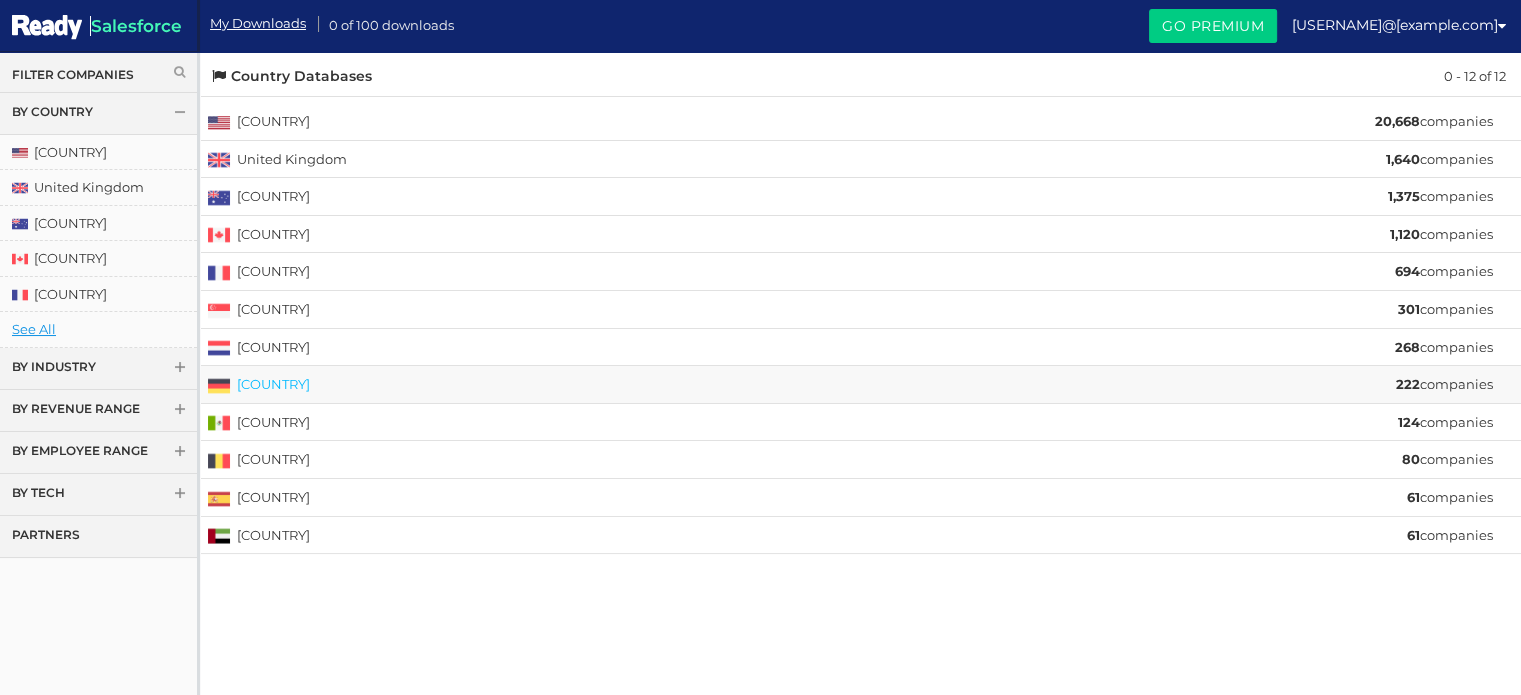 click on "Germany" at bounding box center [273, 384] 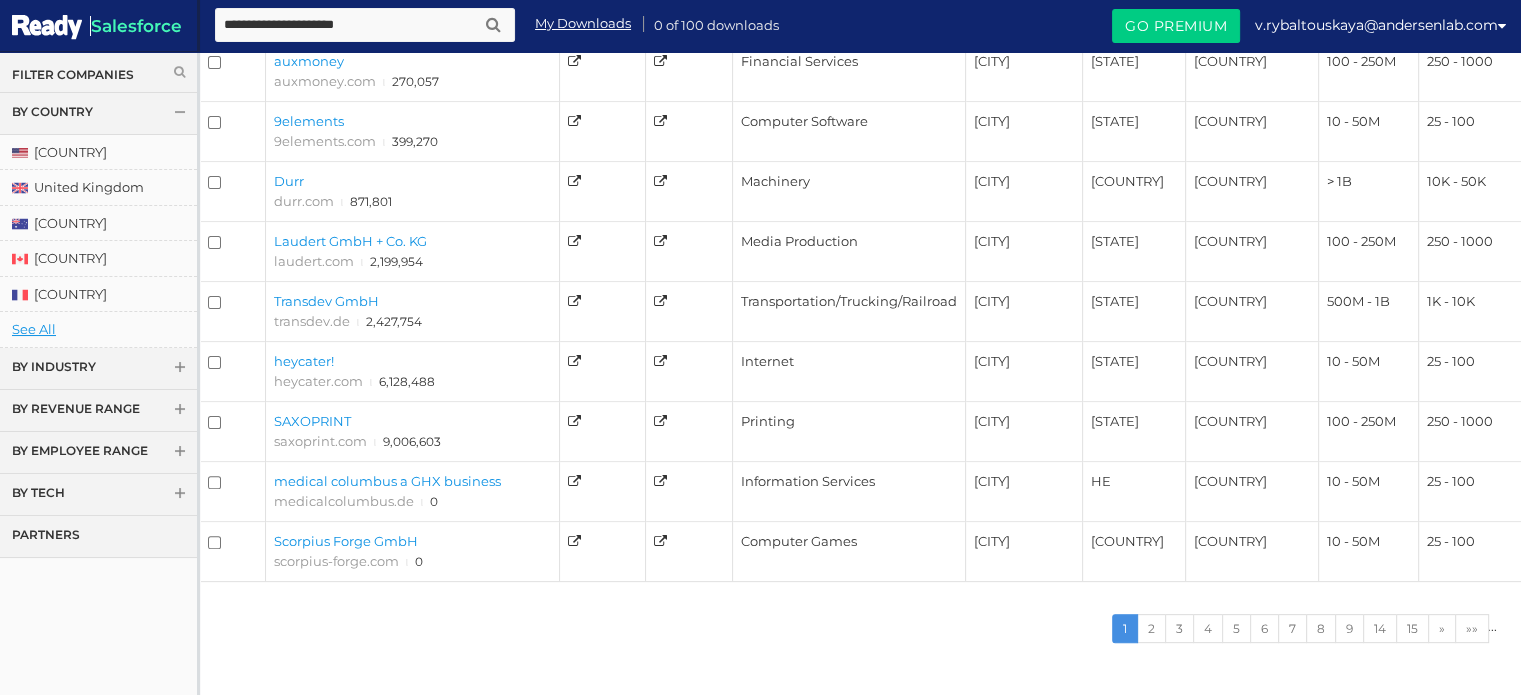 scroll, scrollTop: 0, scrollLeft: 0, axis: both 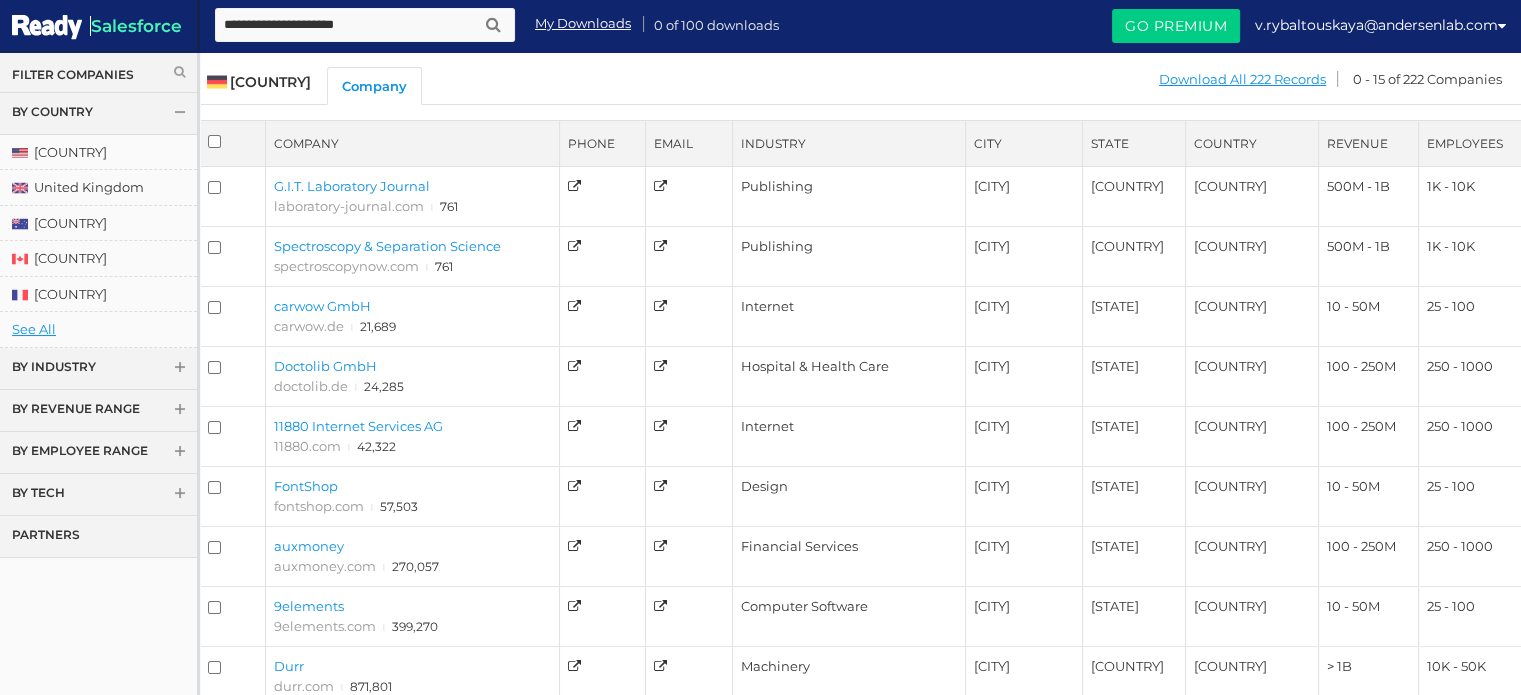 click on "Go Premium" at bounding box center (1176, 26) 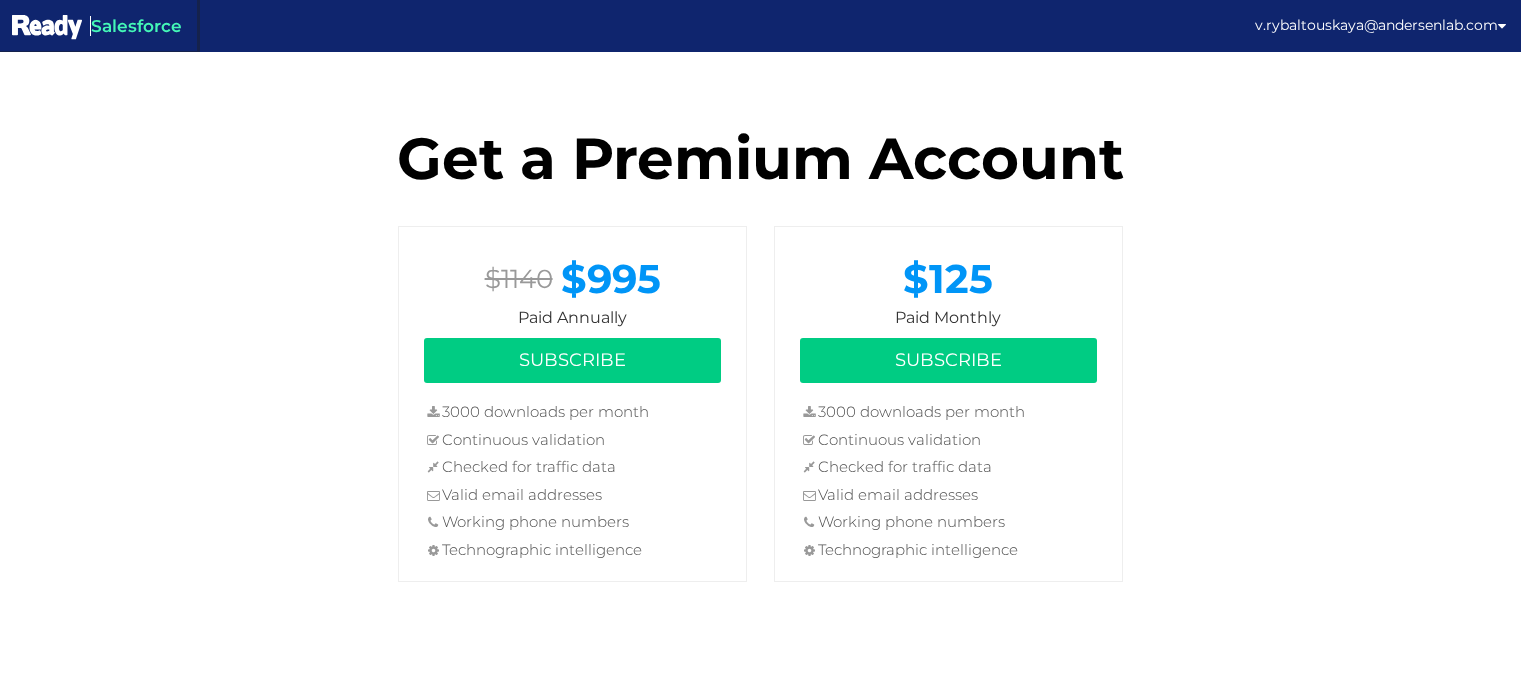 scroll, scrollTop: 0, scrollLeft: 0, axis: both 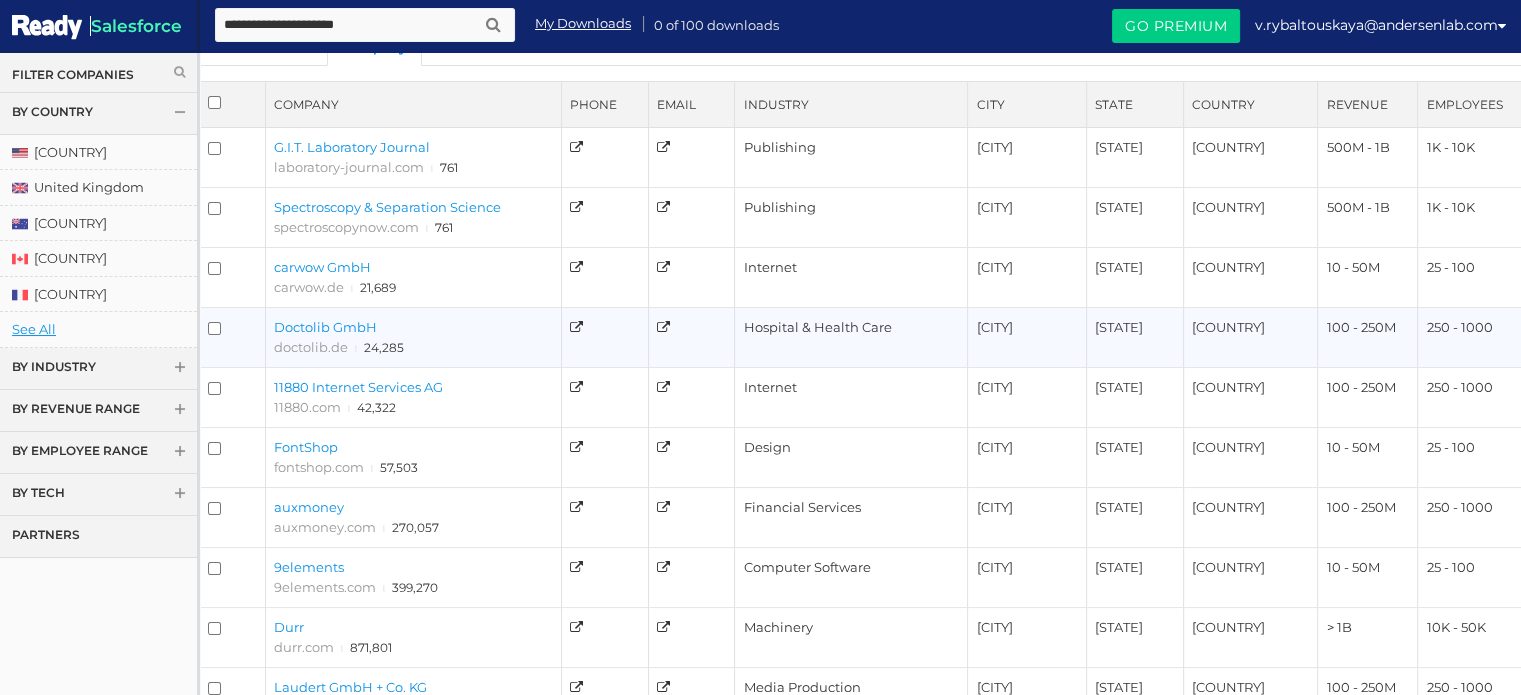 click on "Doctolib GmbH" at bounding box center [325, 327] 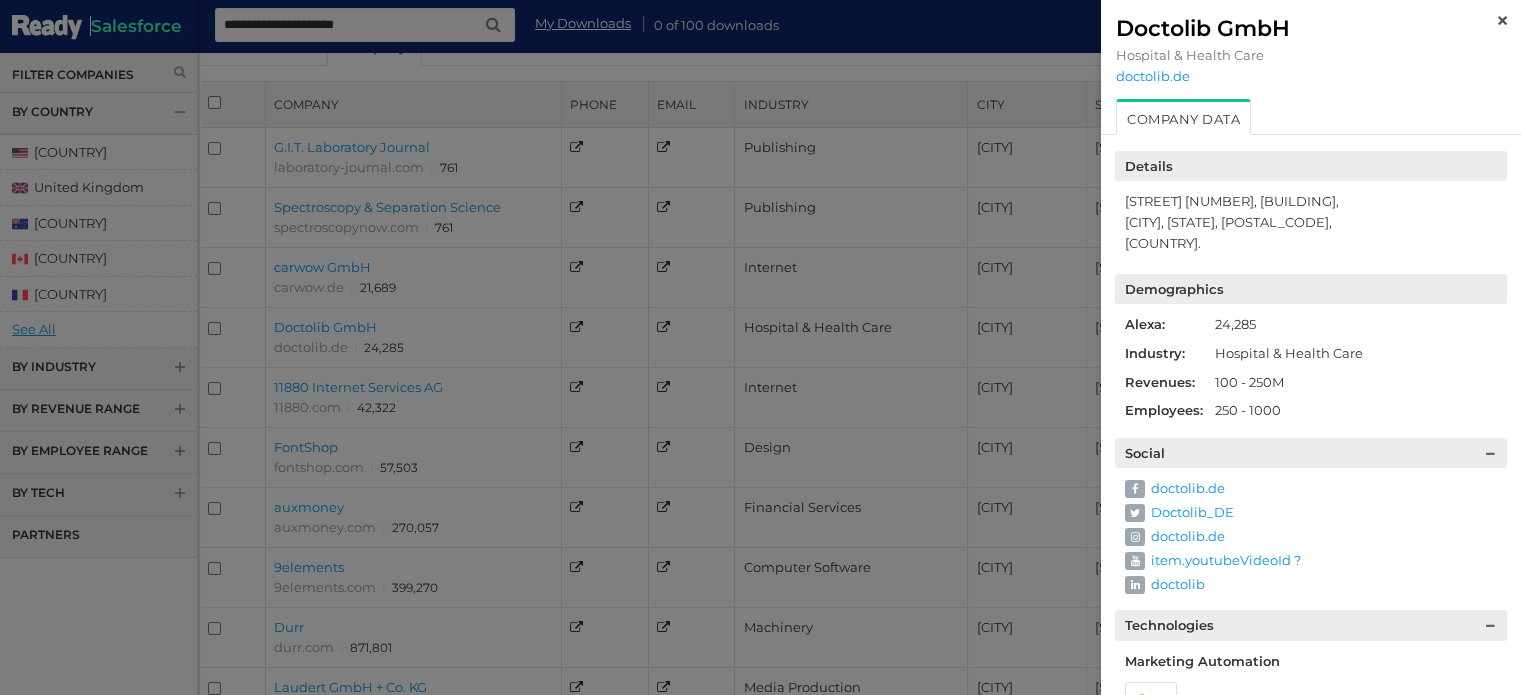 click at bounding box center (760, 347) 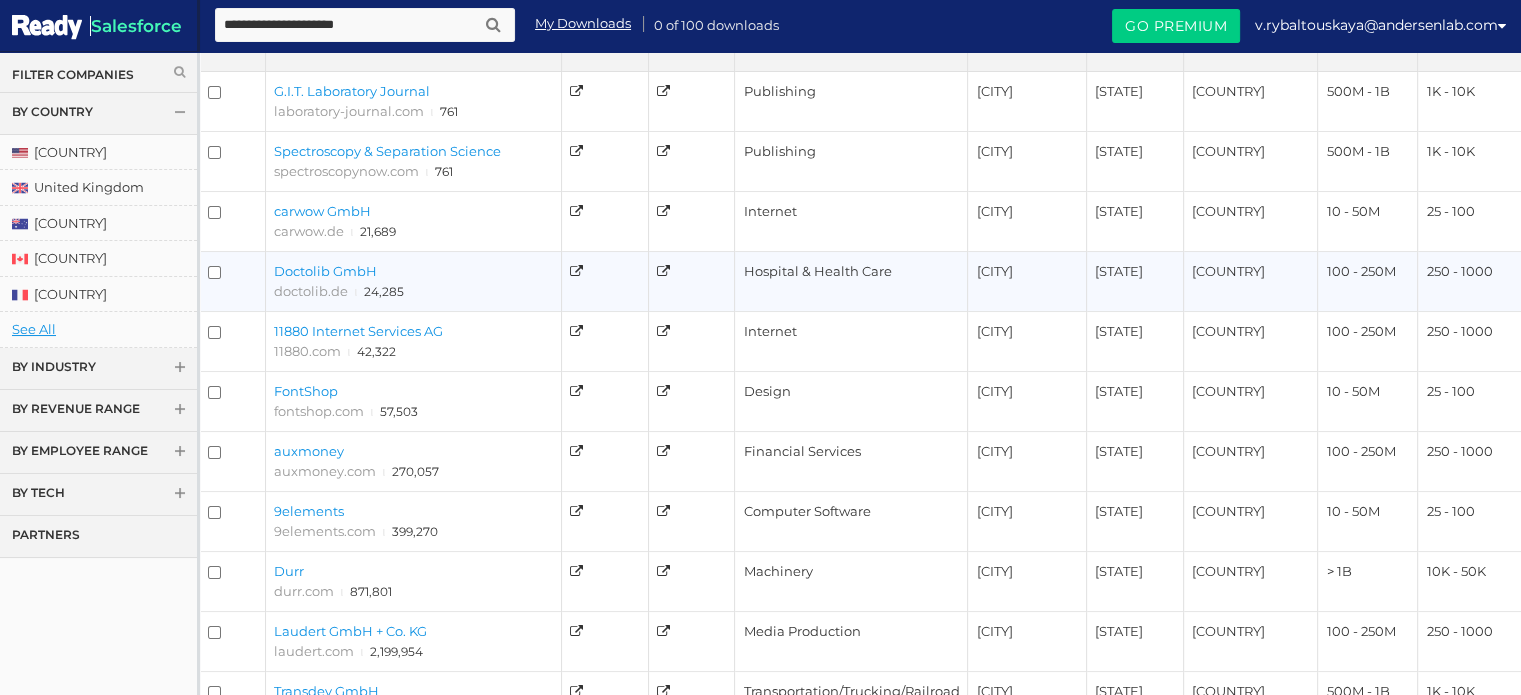 scroll, scrollTop: 144, scrollLeft: 0, axis: vertical 